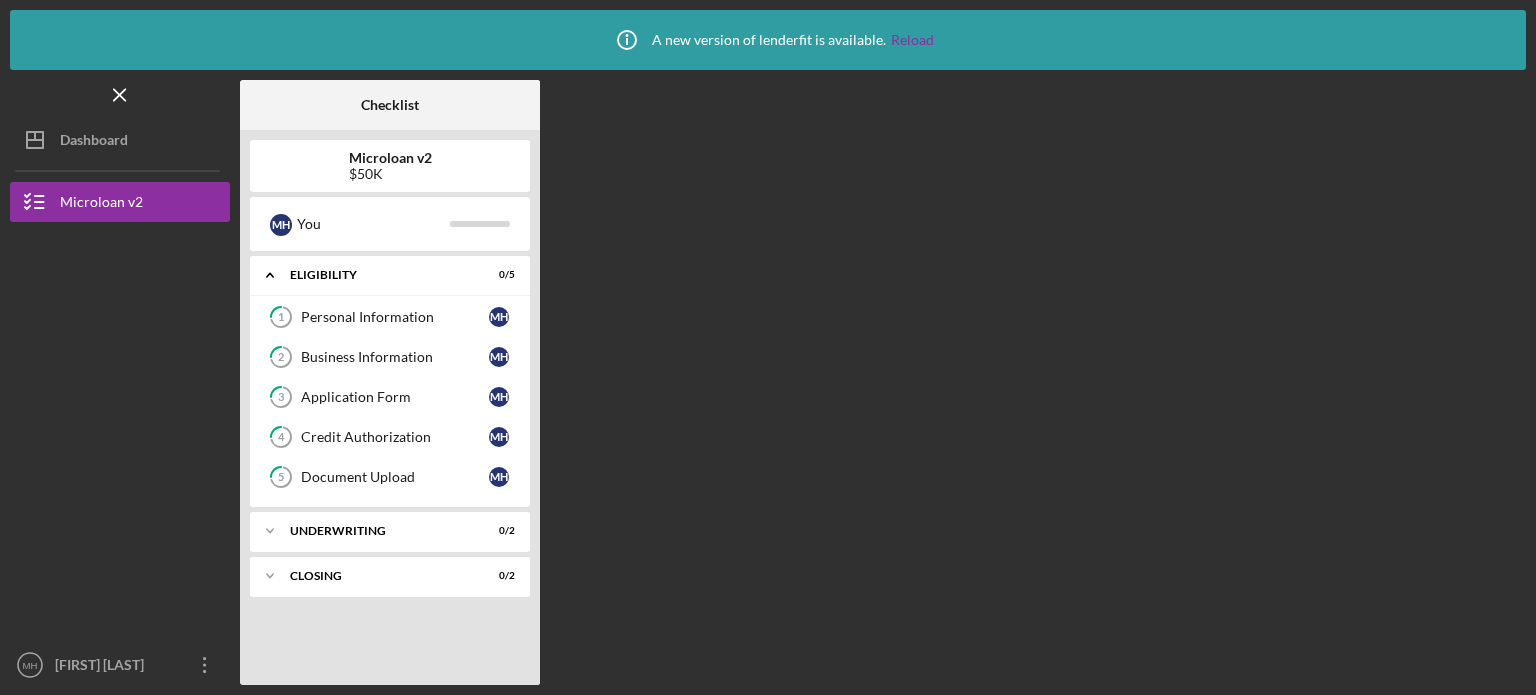 scroll, scrollTop: 0, scrollLeft: 0, axis: both 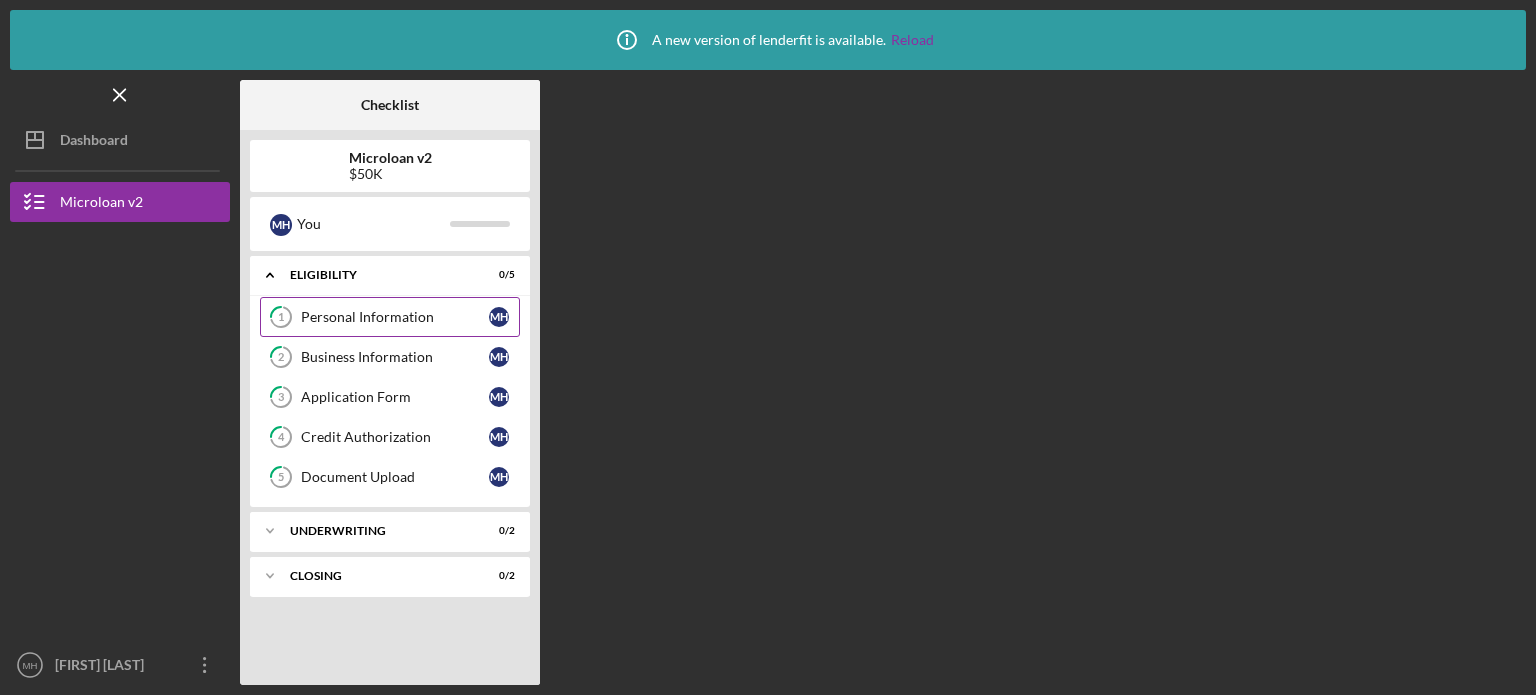 click on "Personal Information" at bounding box center (395, 317) 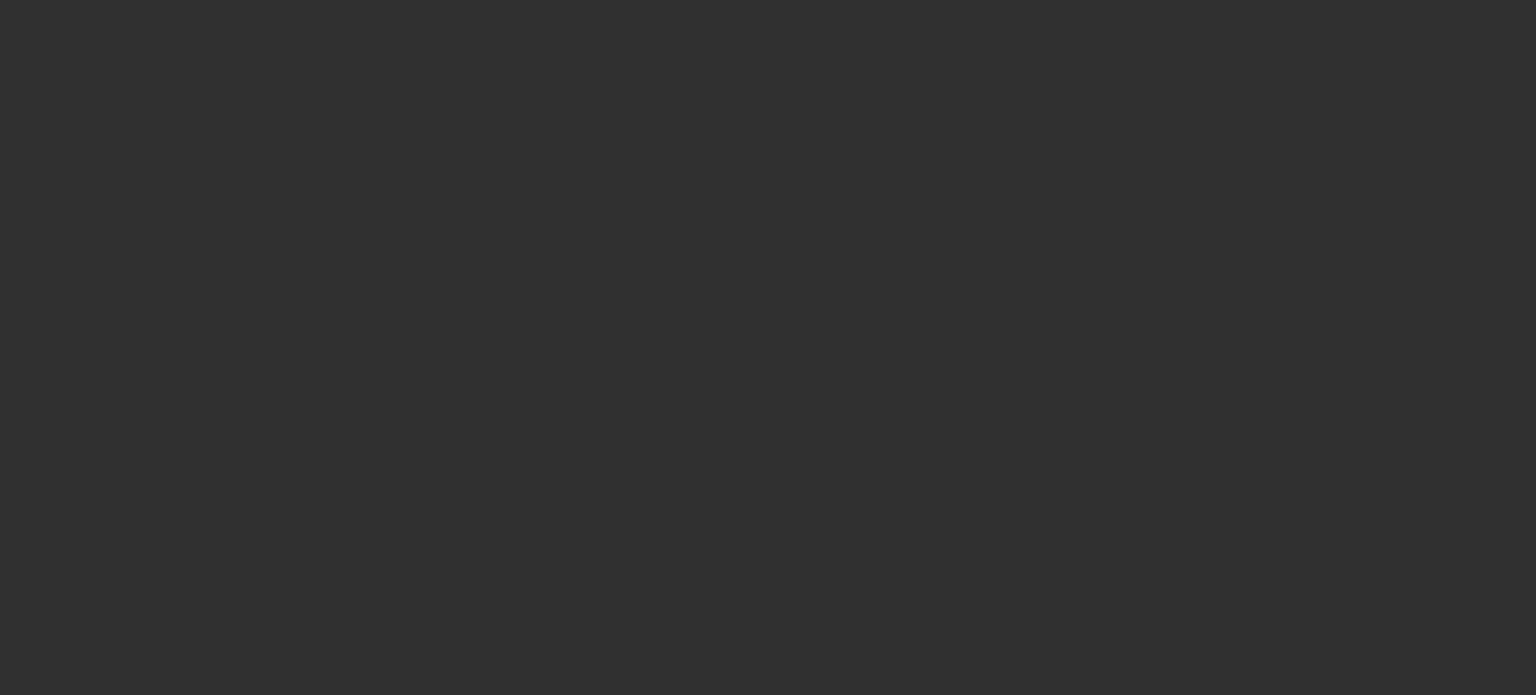 scroll, scrollTop: 0, scrollLeft: 0, axis: both 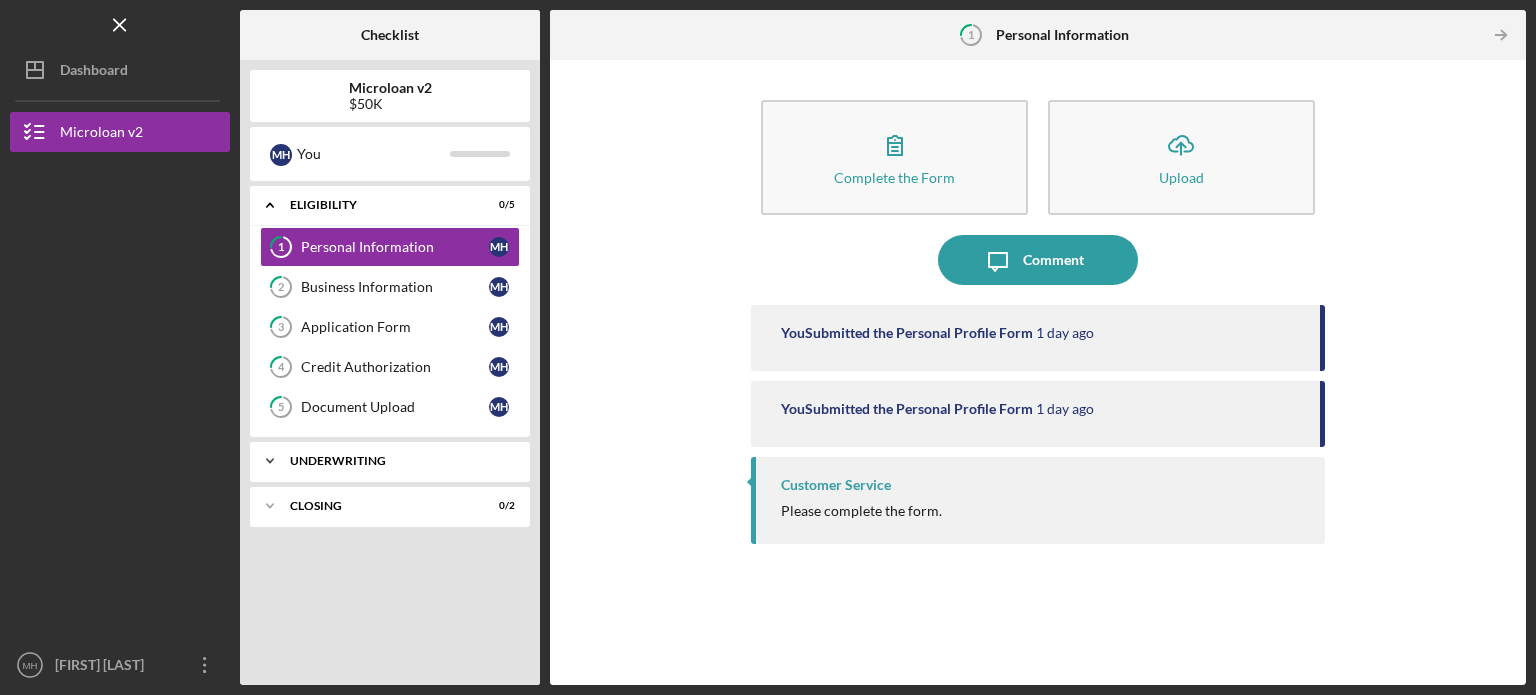 click on "Icon/Expander Underwriting 0 / 2" at bounding box center [390, 461] 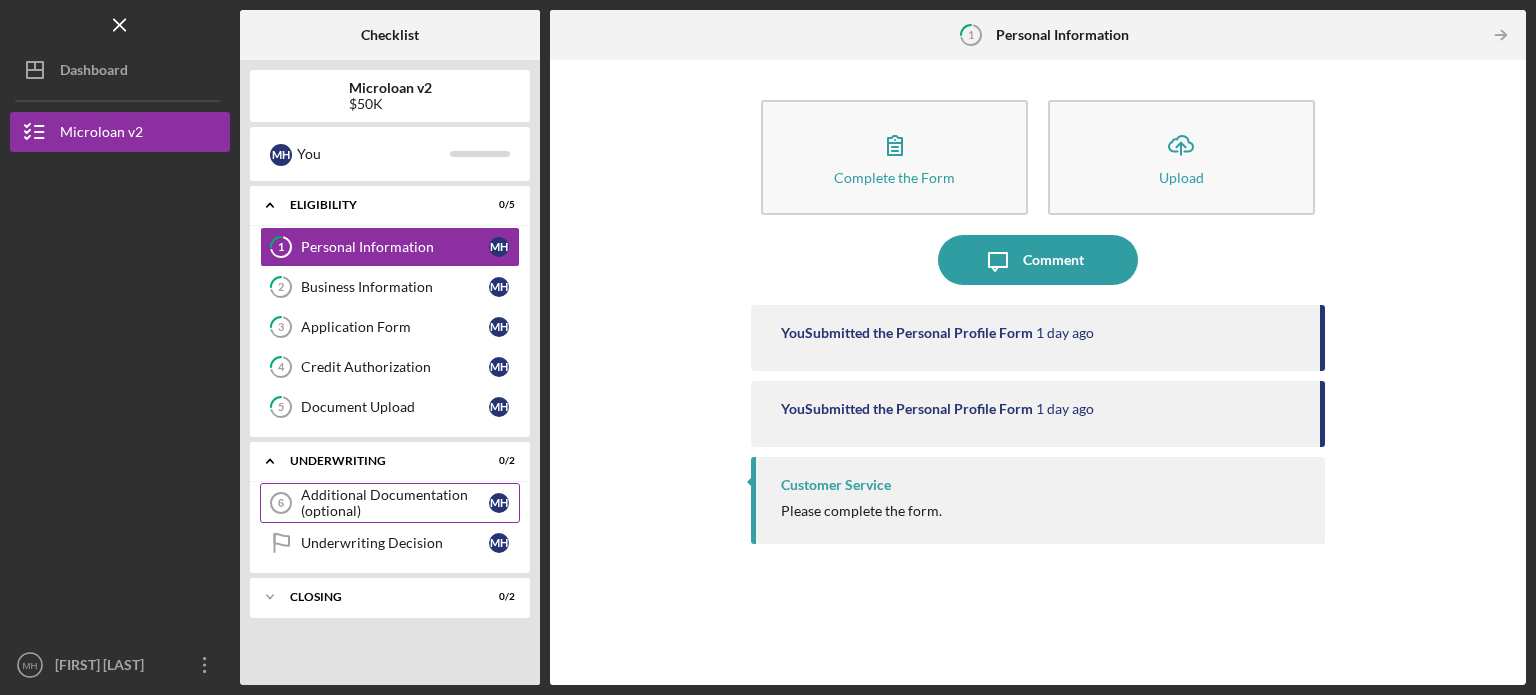 click on "Additional Documentation (optional)" at bounding box center (395, 503) 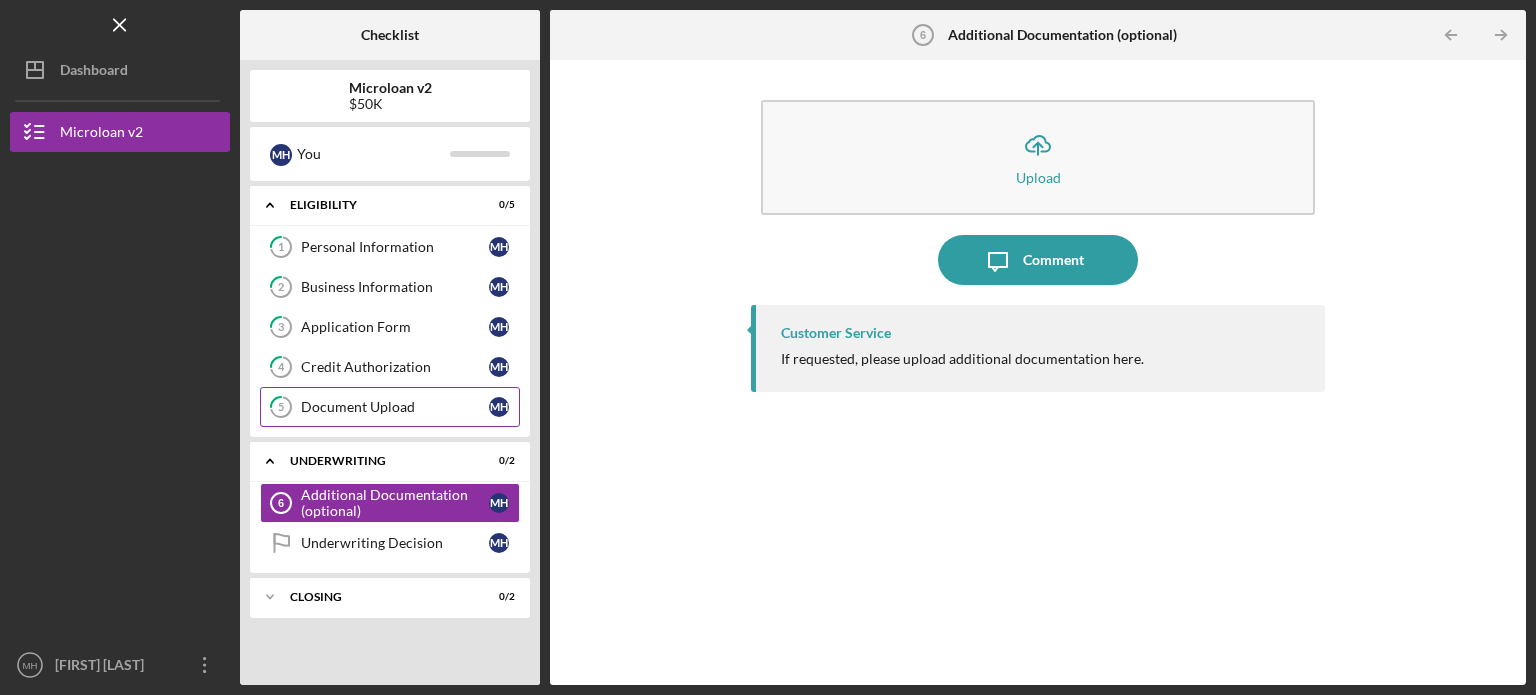 click on "Document Upload" at bounding box center (395, 407) 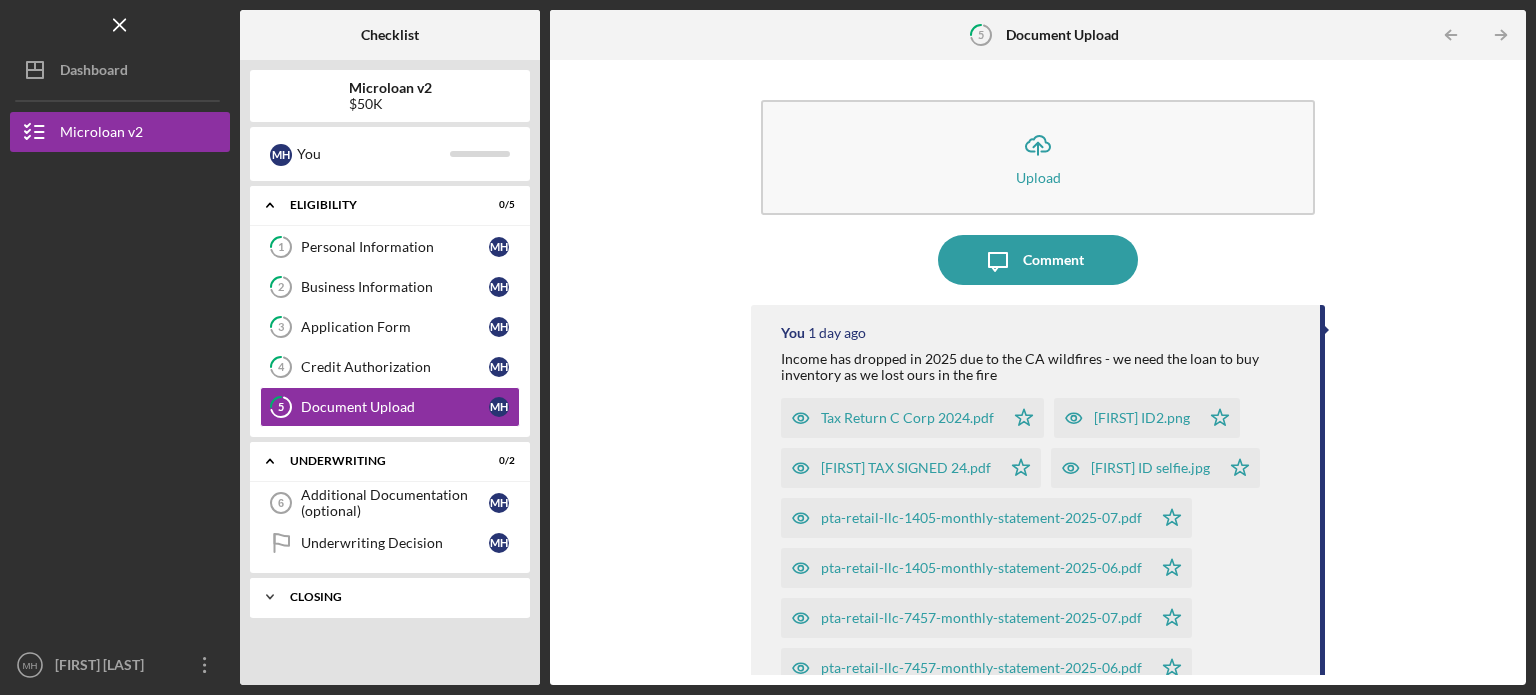 click on "Closing" at bounding box center [397, 597] 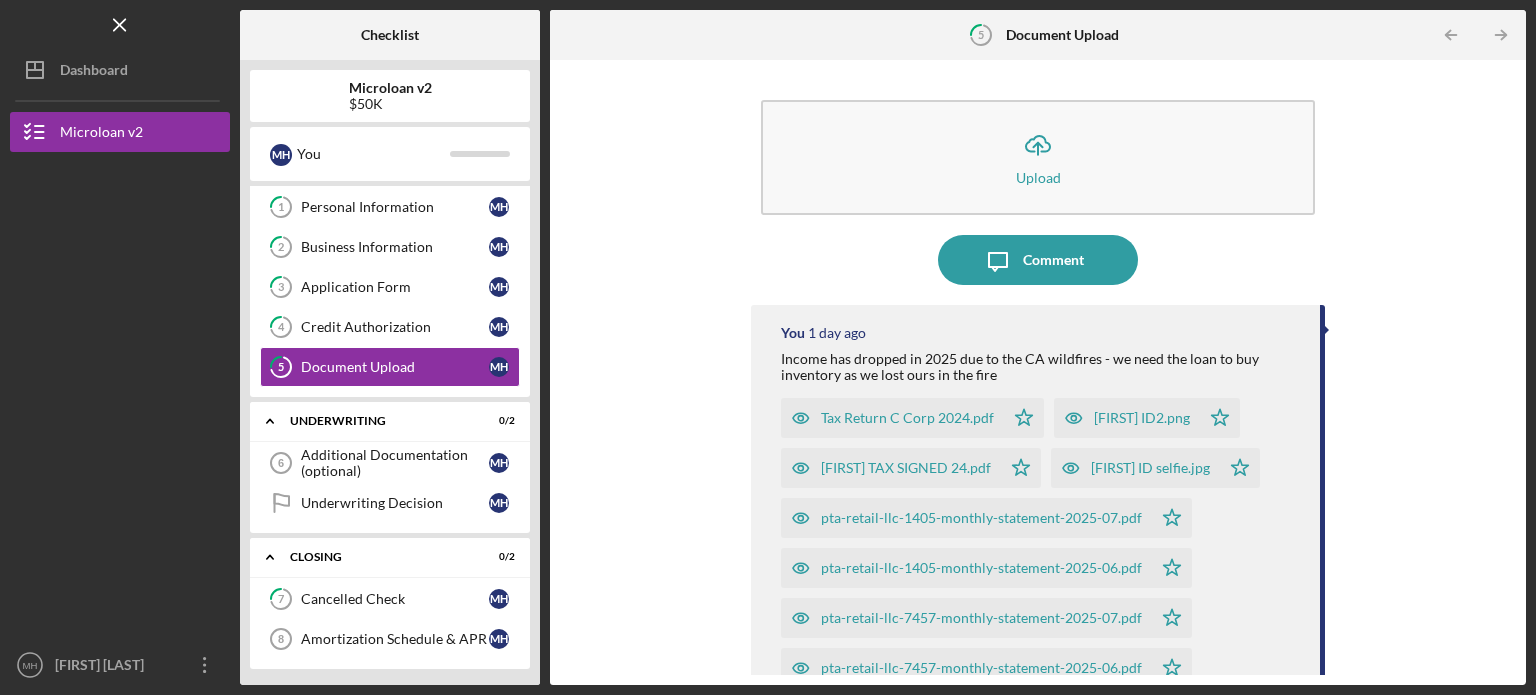 scroll, scrollTop: 0, scrollLeft: 0, axis: both 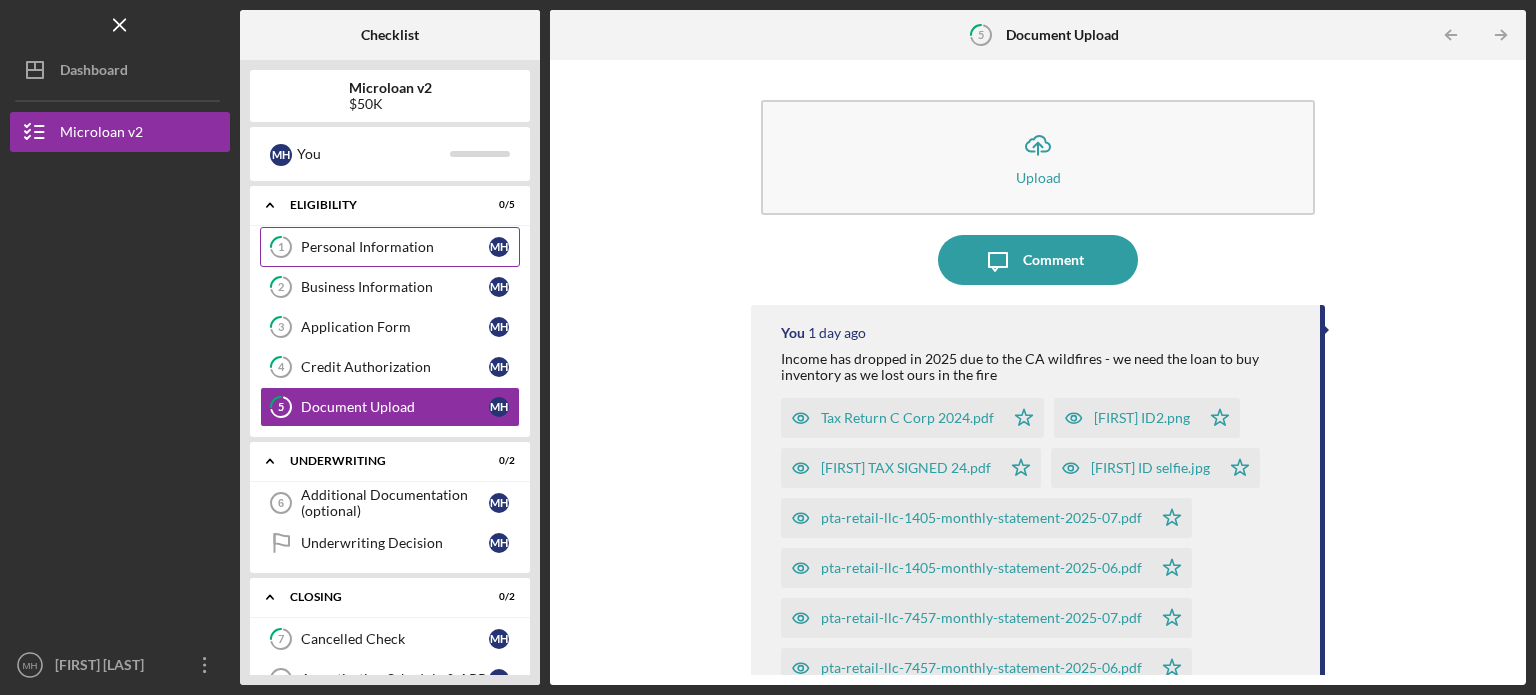 click on "Personal Information" at bounding box center (395, 247) 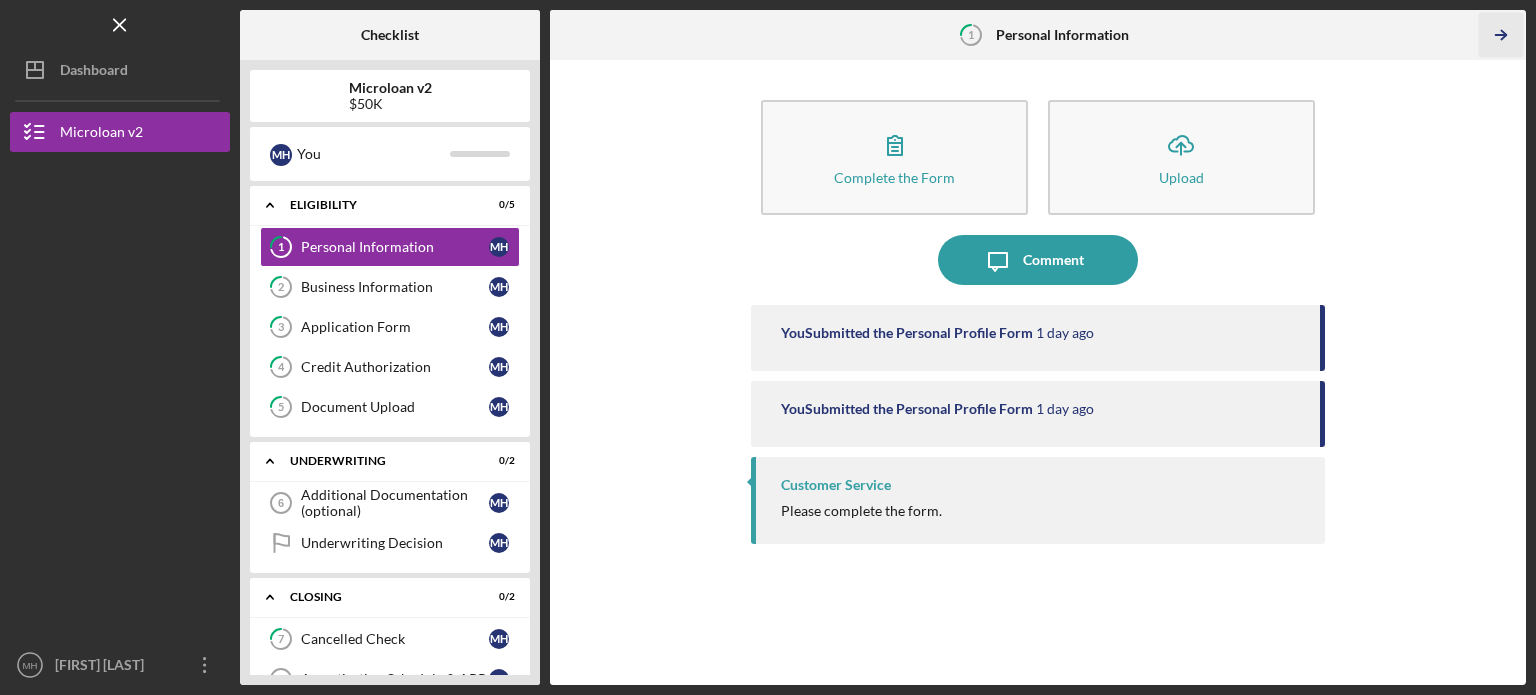 click on "Icon/Table Pagination Arrow" 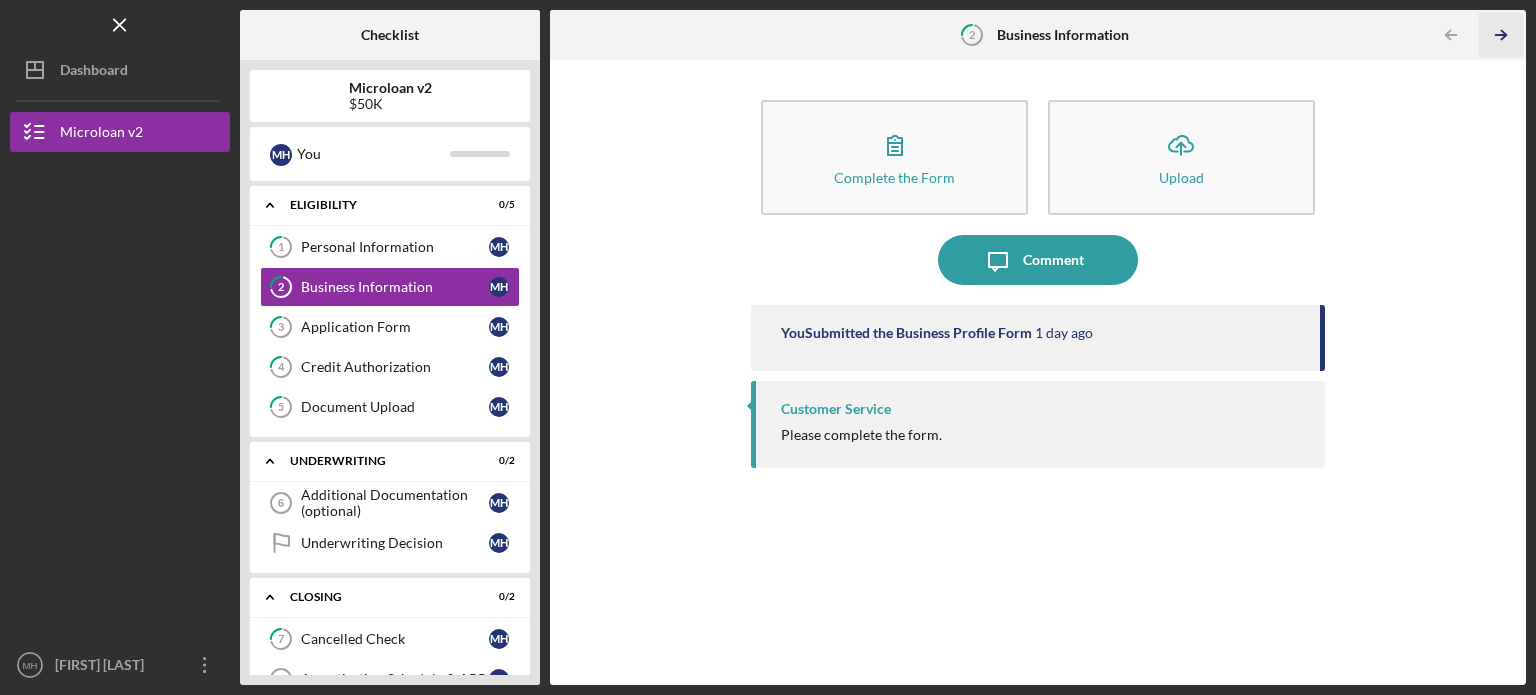 click on "Icon/Table Pagination Arrow" 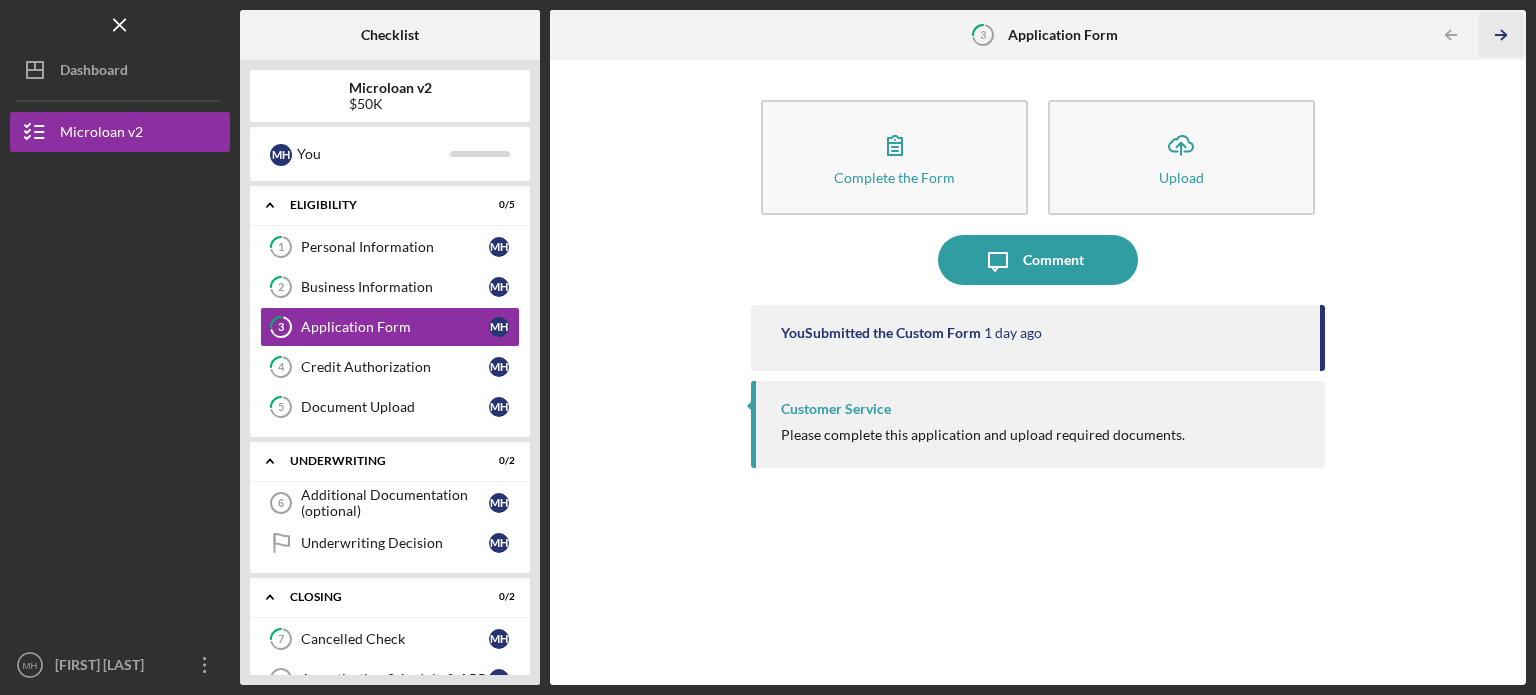 click on "Icon/Table Pagination Arrow" 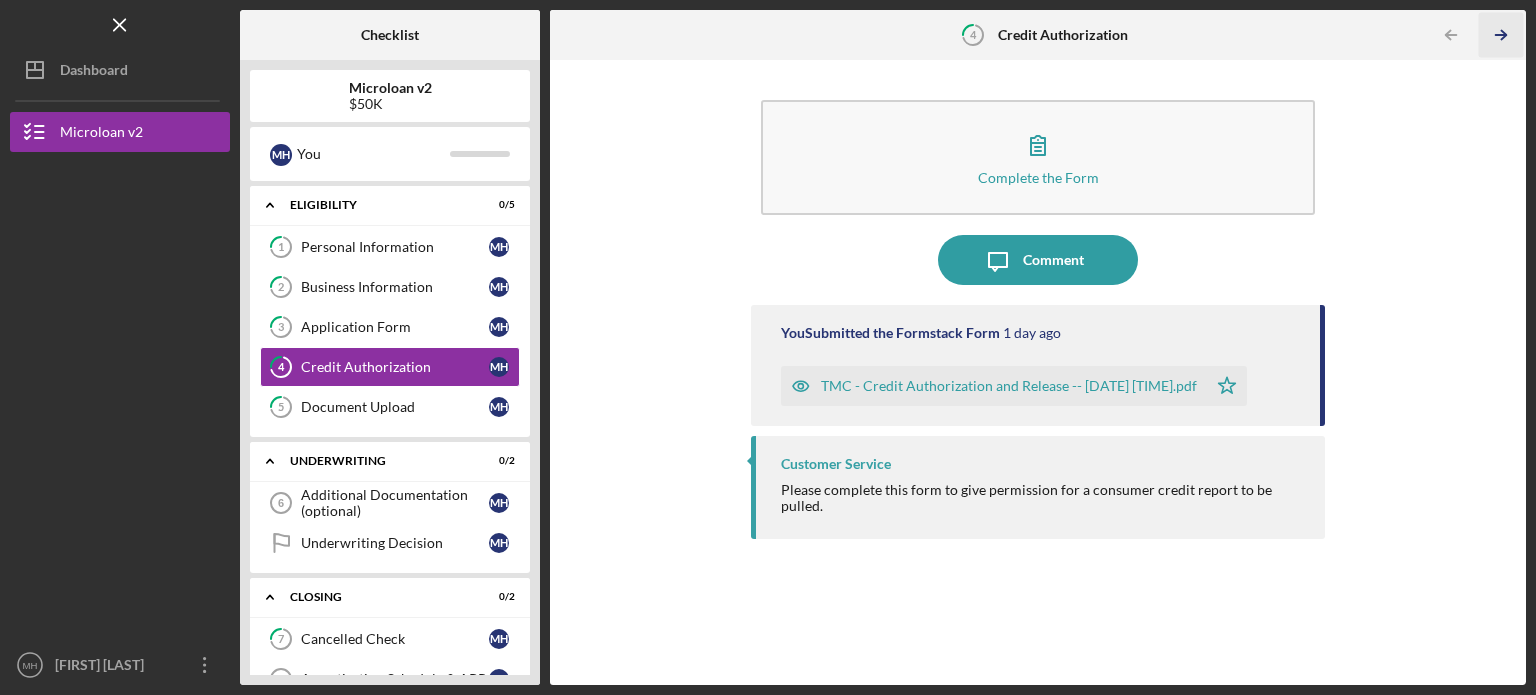 click on "Icon/Table Pagination Arrow" 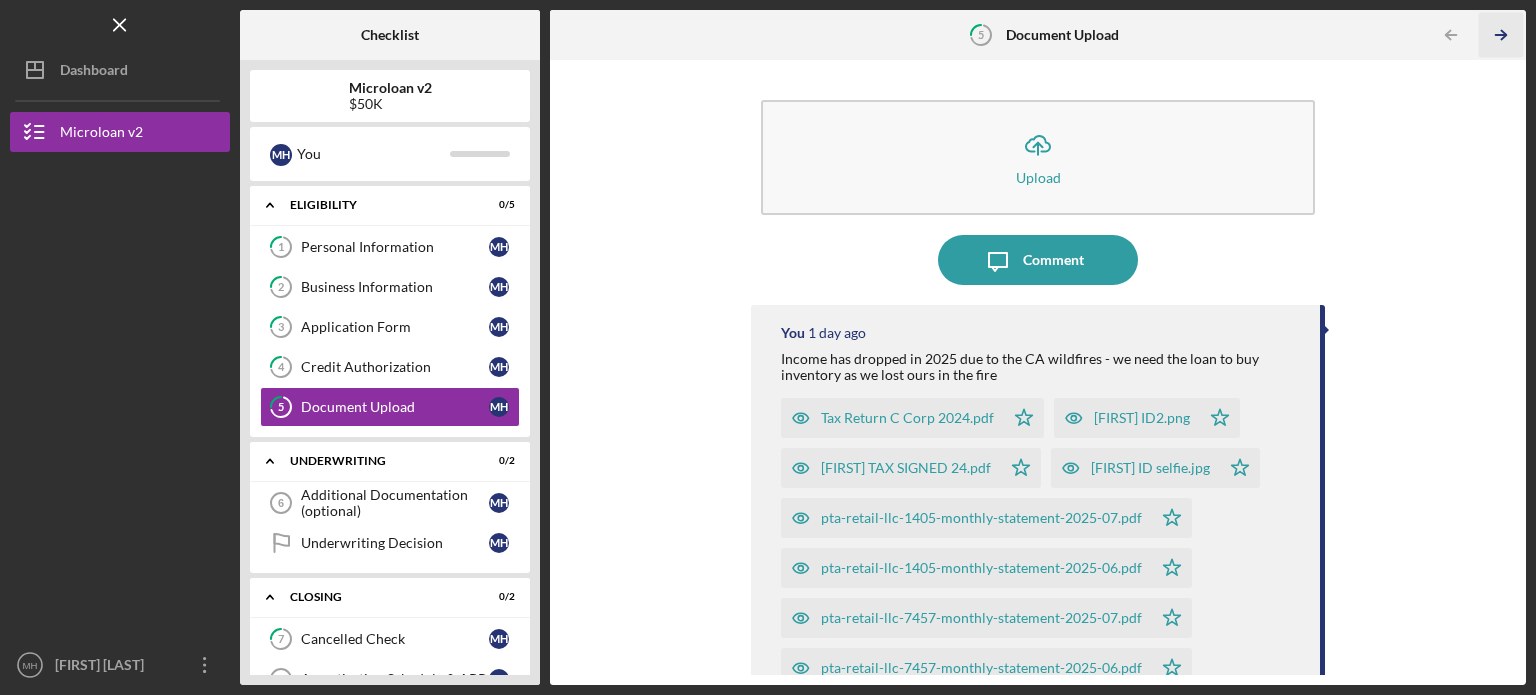 click on "Icon/Table Pagination Arrow" 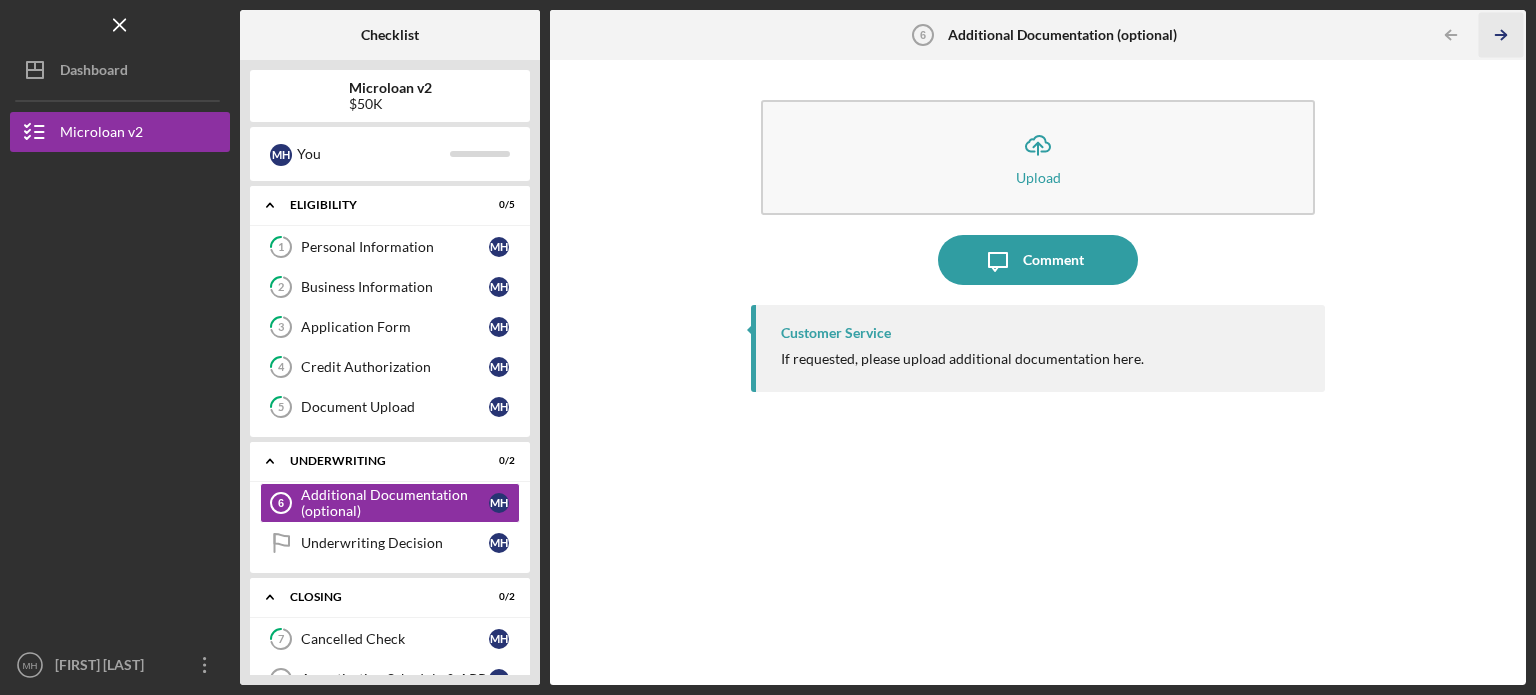 click on "Icon/Table Pagination Arrow" 